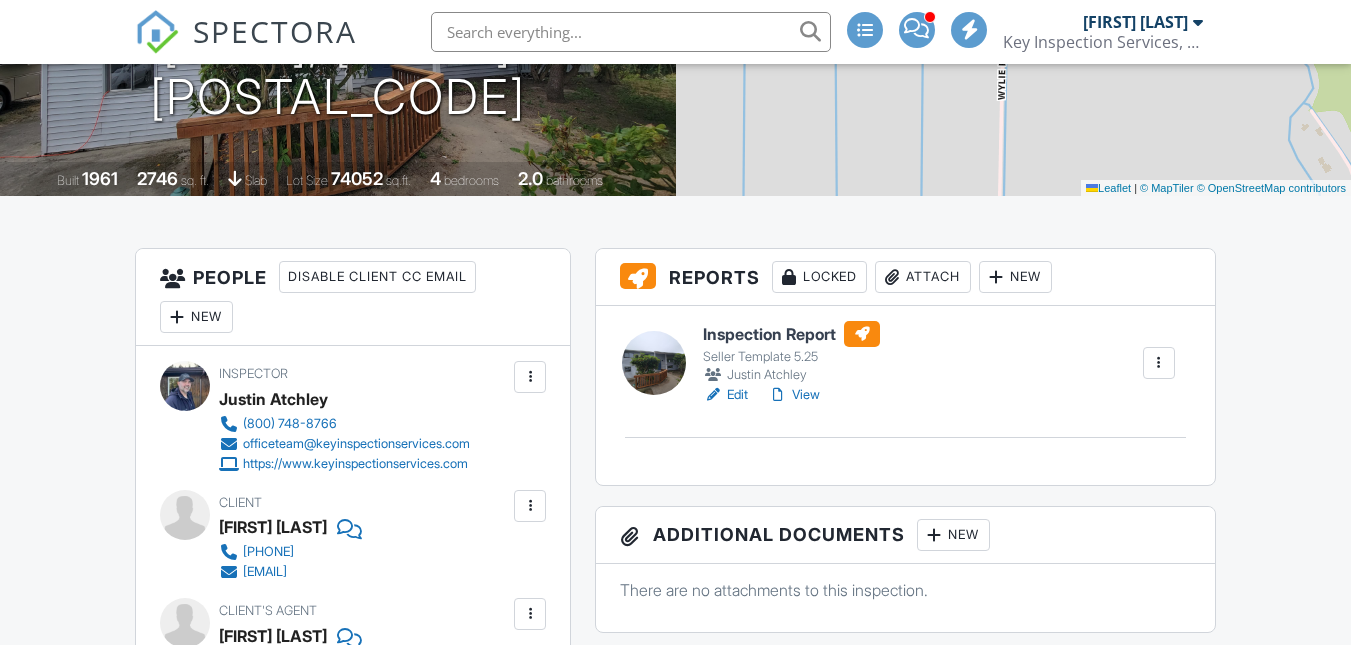 scroll, scrollTop: 338, scrollLeft: 0, axis: vertical 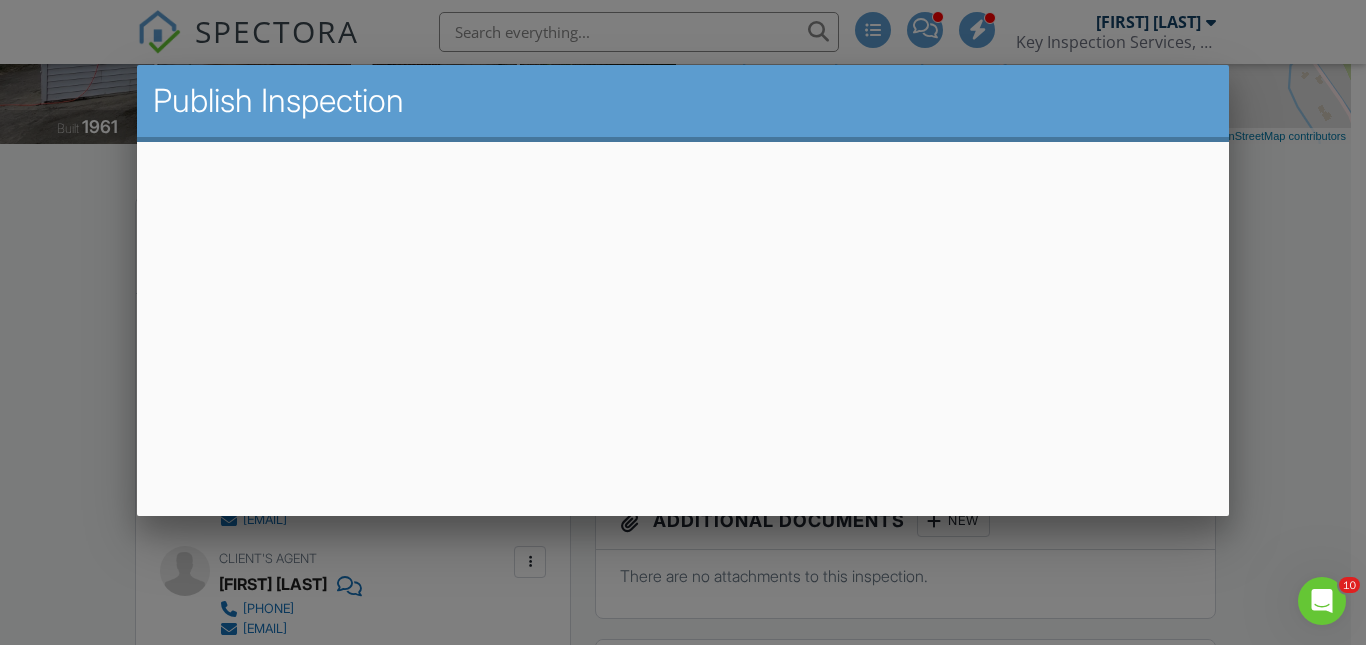 click at bounding box center [683, 303] 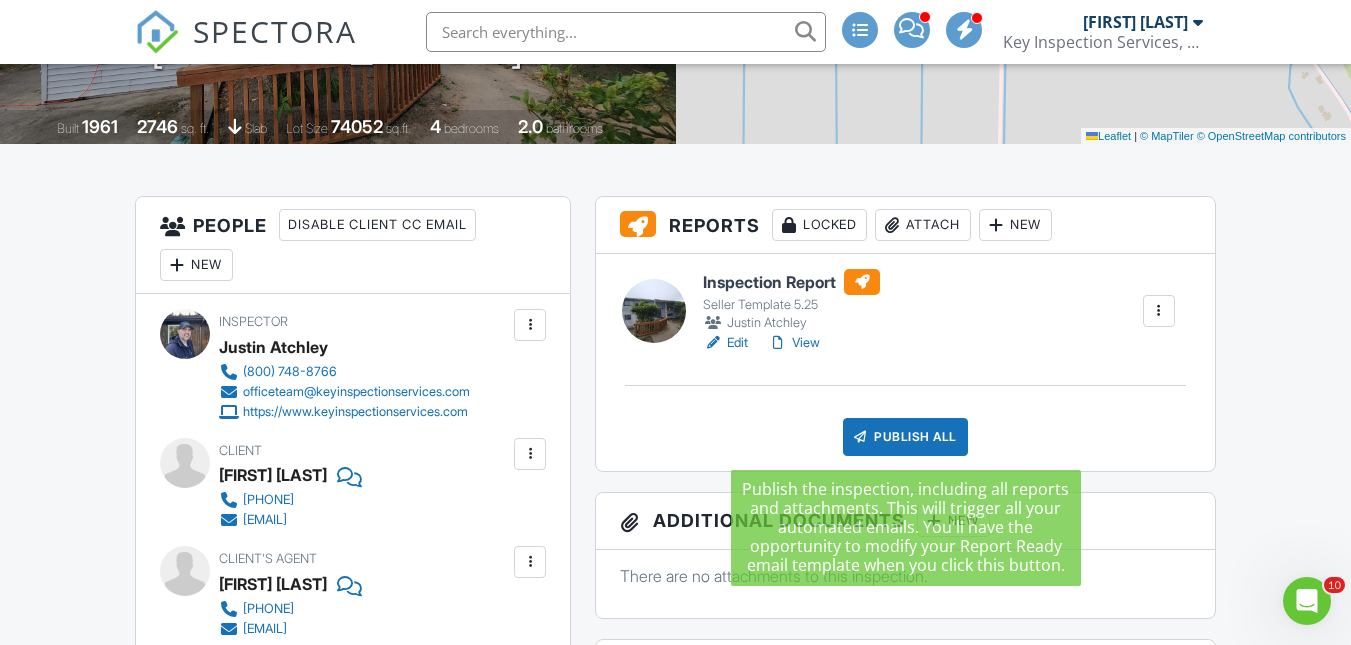 click on "Publish All" at bounding box center (905, 437) 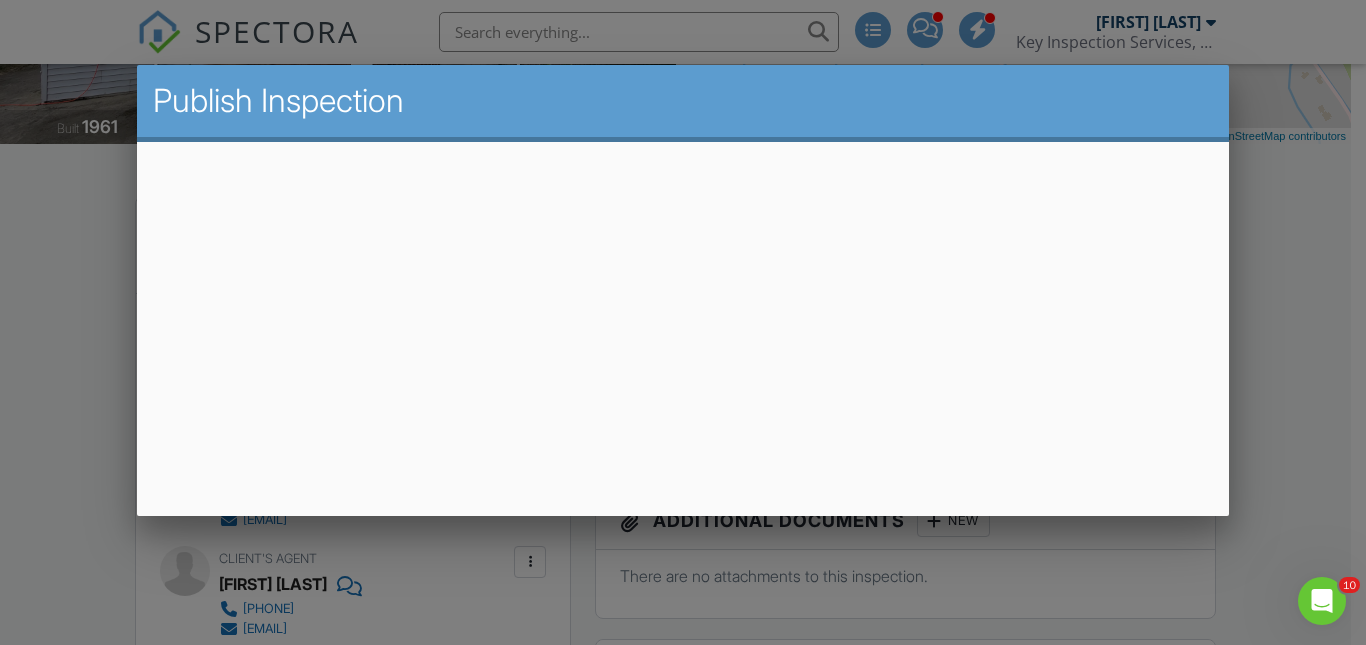 click at bounding box center [683, 303] 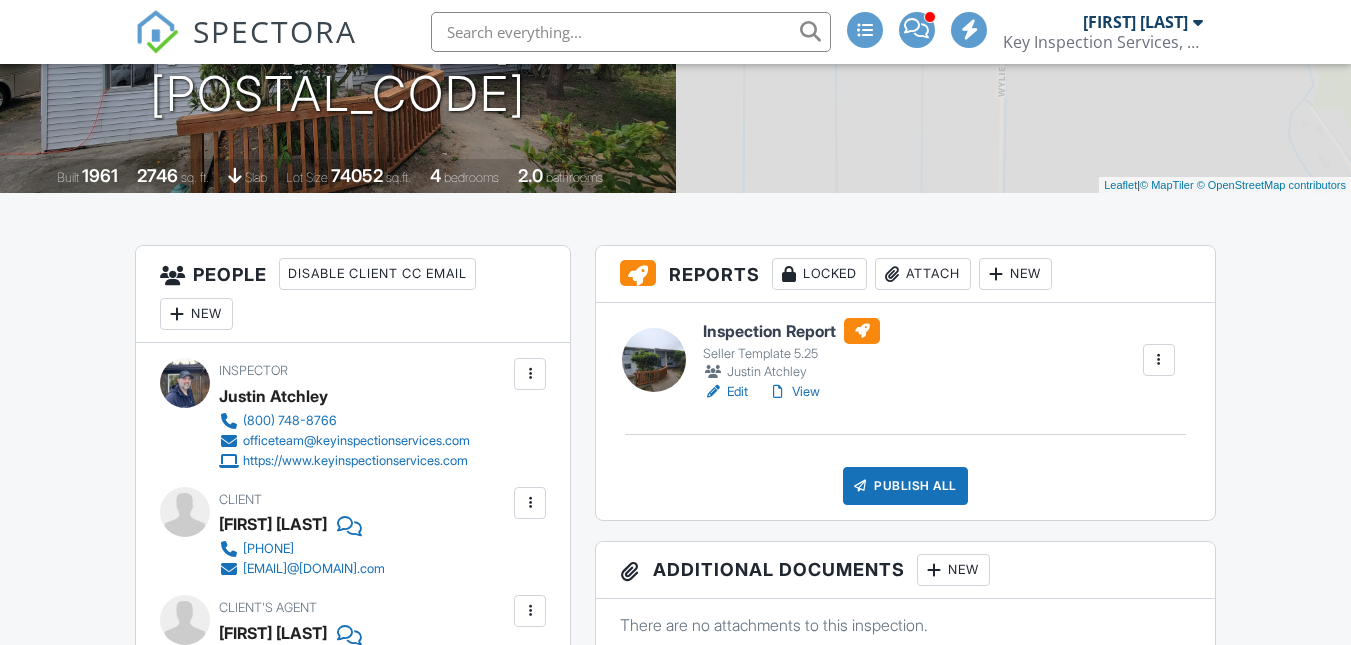scroll, scrollTop: 341, scrollLeft: 0, axis: vertical 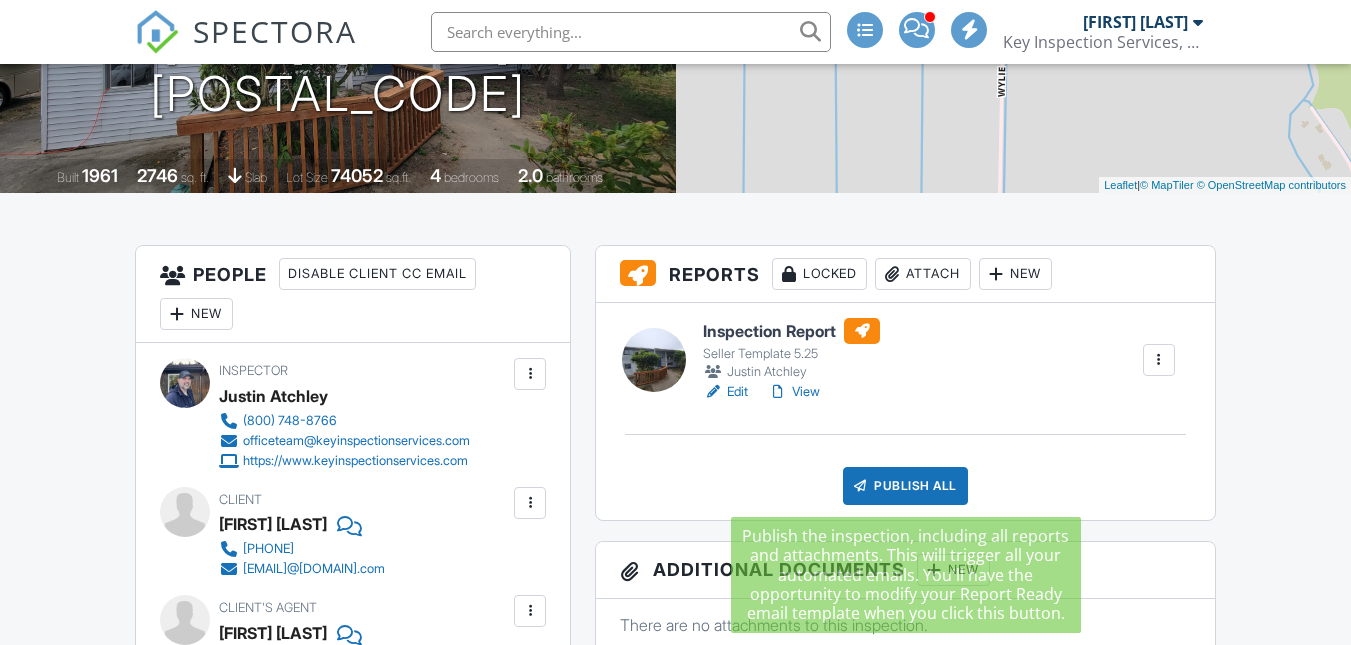 click at bounding box center [860, 486] 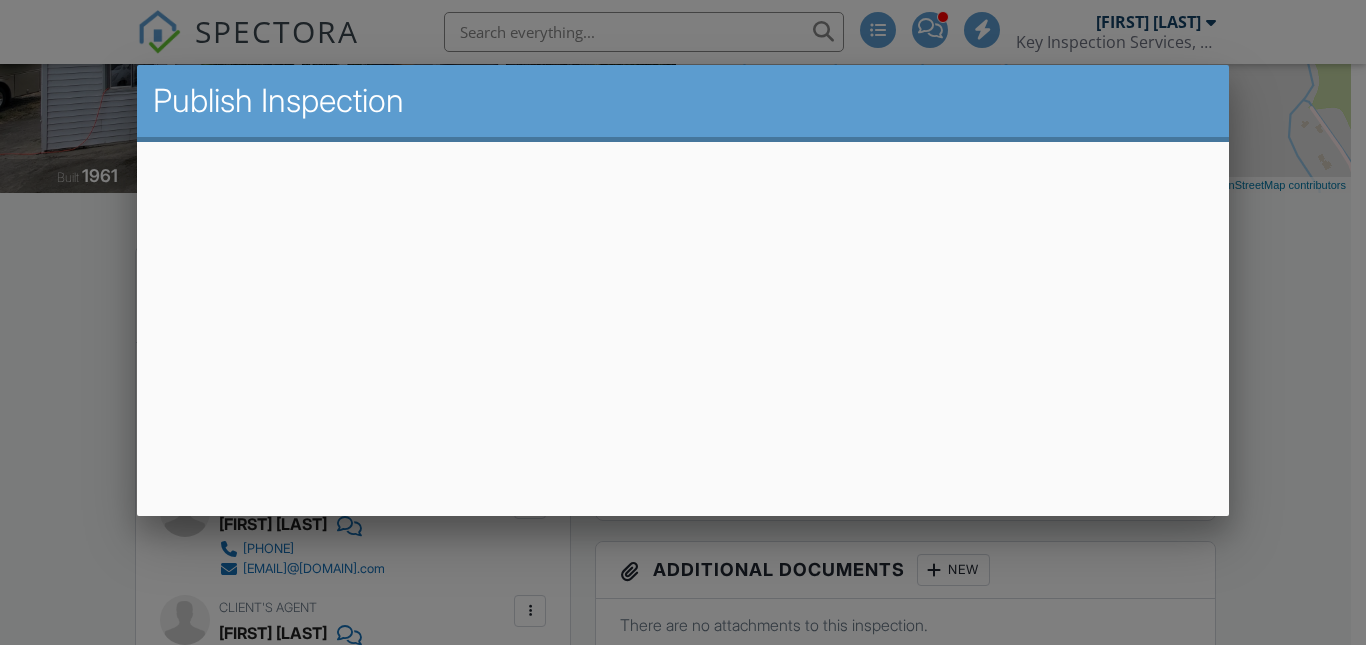 scroll, scrollTop: 0, scrollLeft: 0, axis: both 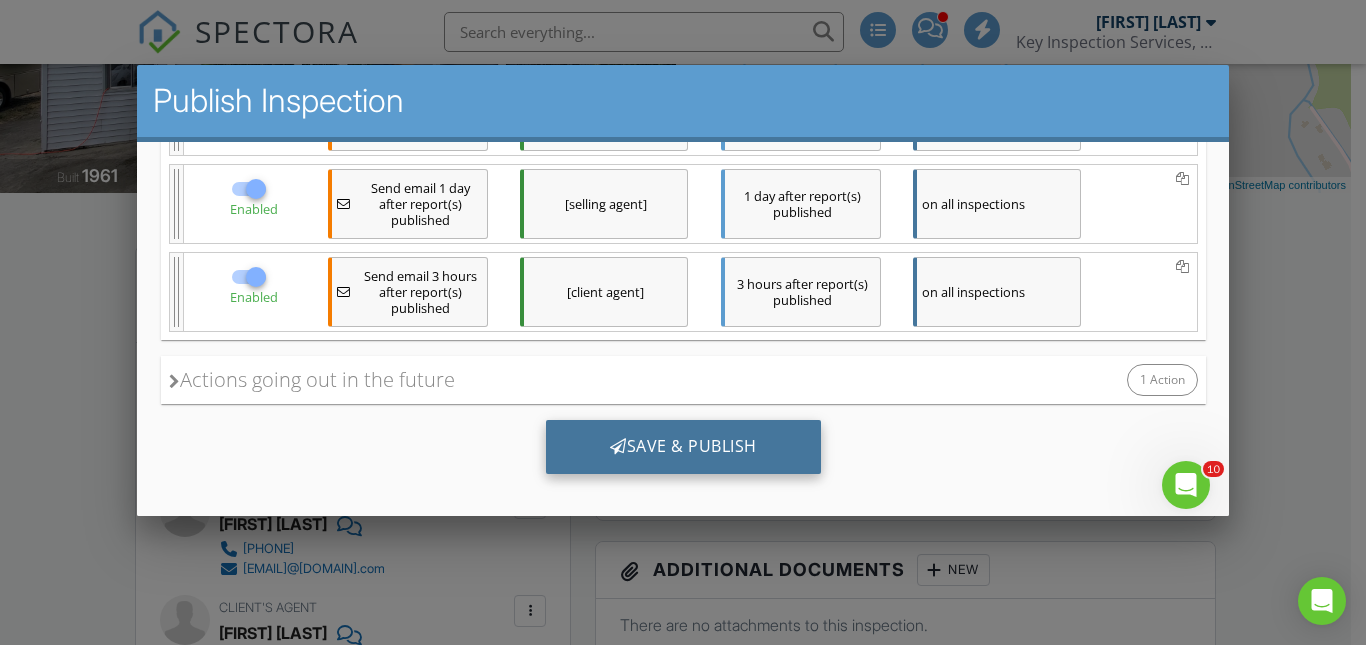 click on "Save & Publish" at bounding box center [682, 446] 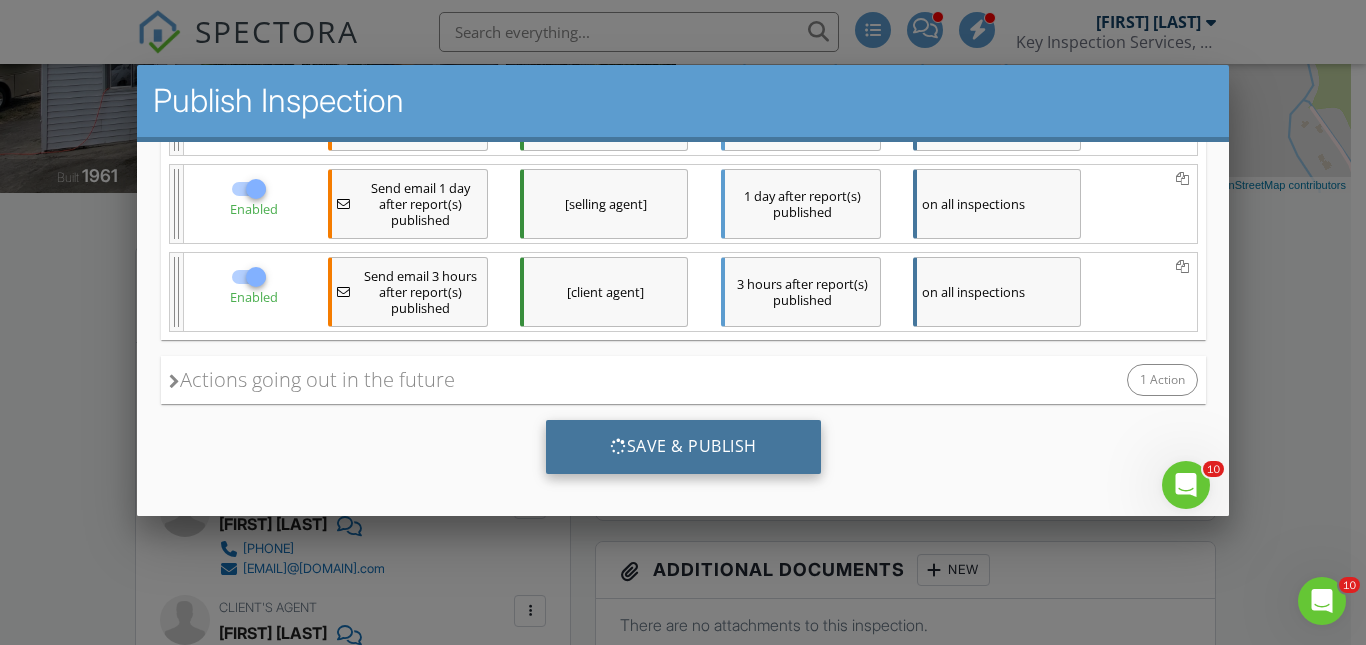 scroll, scrollTop: 0, scrollLeft: 0, axis: both 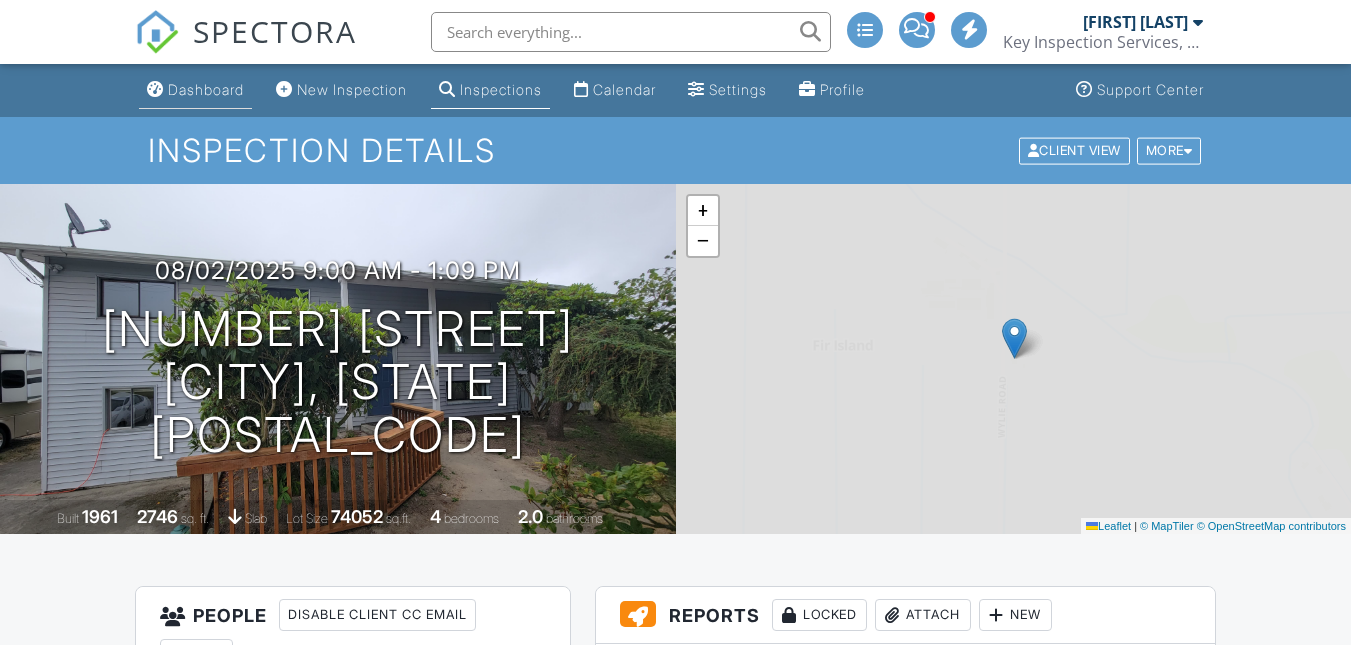drag, startPoint x: 0, startPoint y: 0, endPoint x: 193, endPoint y: 87, distance: 211.70262 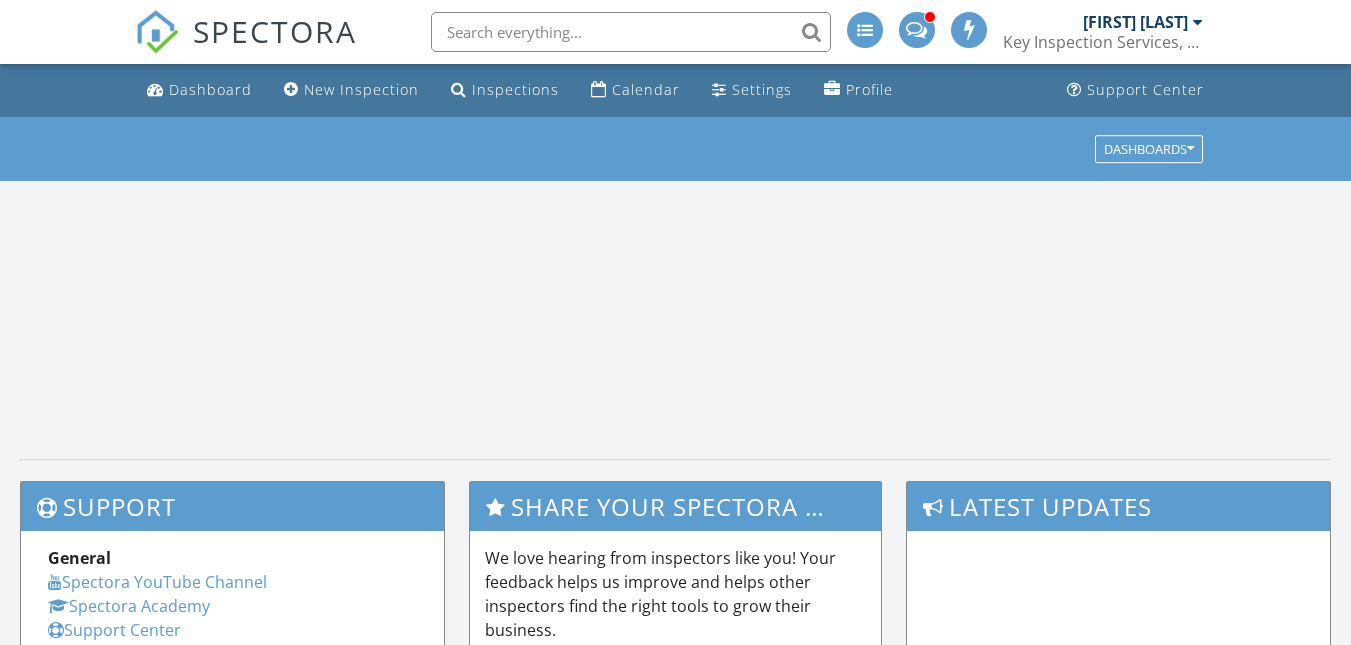 scroll, scrollTop: 0, scrollLeft: 0, axis: both 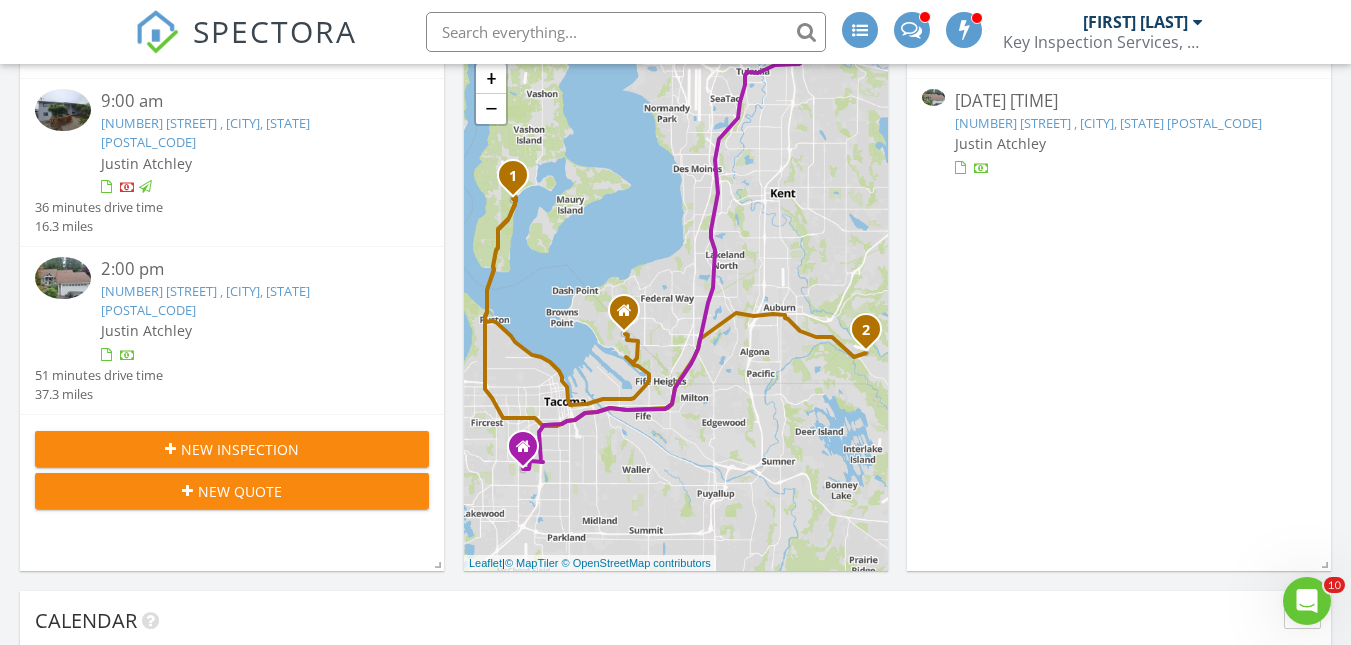 click on "3317 108th St SE , Everett, WA 98208" at bounding box center [205, 300] 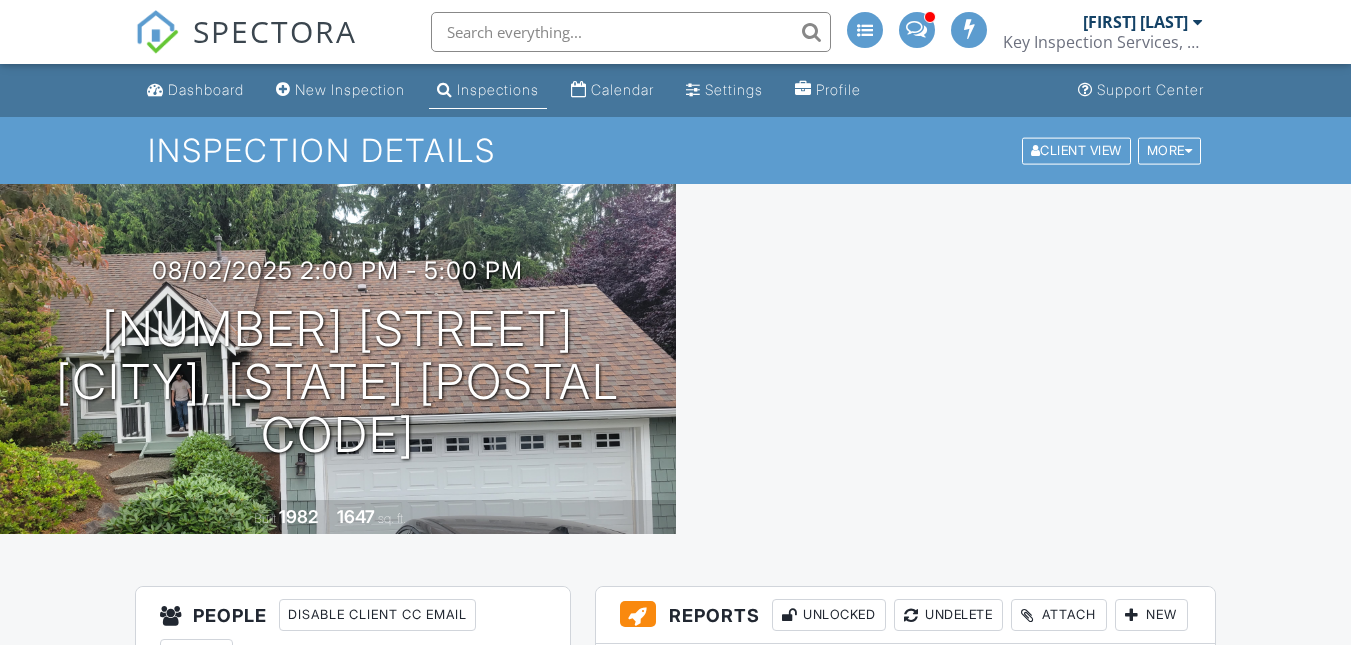 scroll, scrollTop: 0, scrollLeft: 0, axis: both 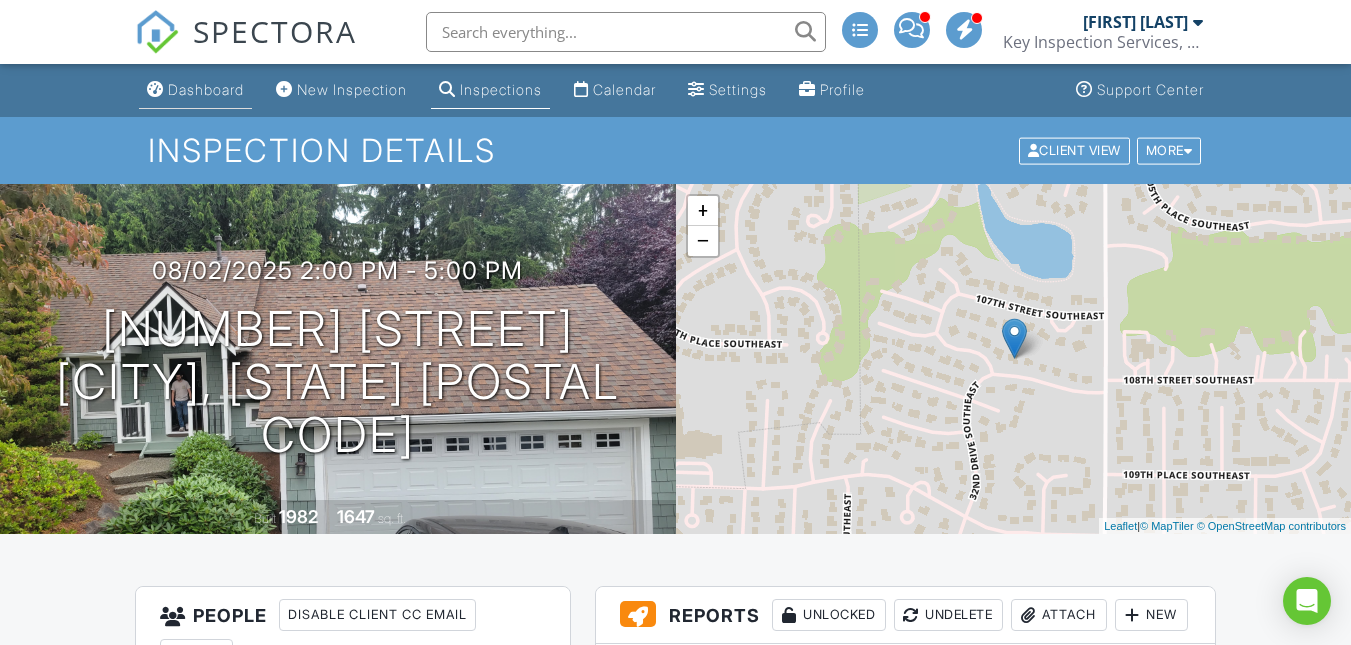click on "Dashboard" at bounding box center (206, 89) 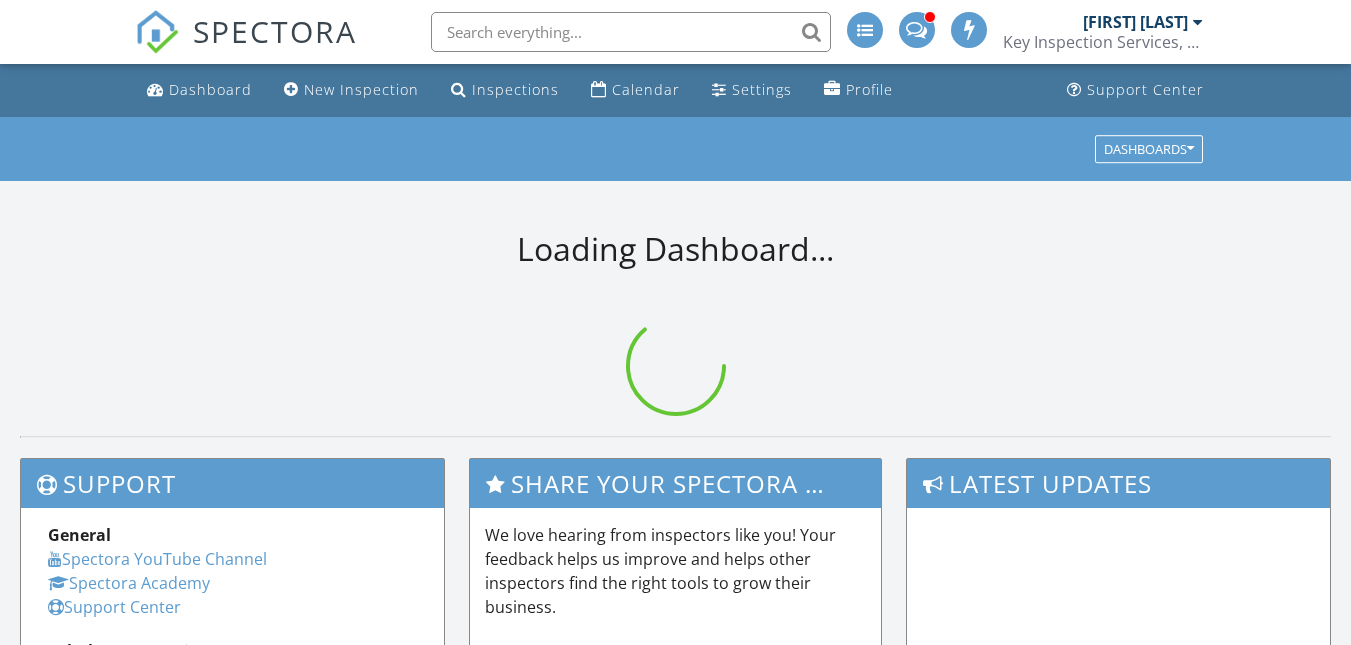 scroll, scrollTop: 0, scrollLeft: 0, axis: both 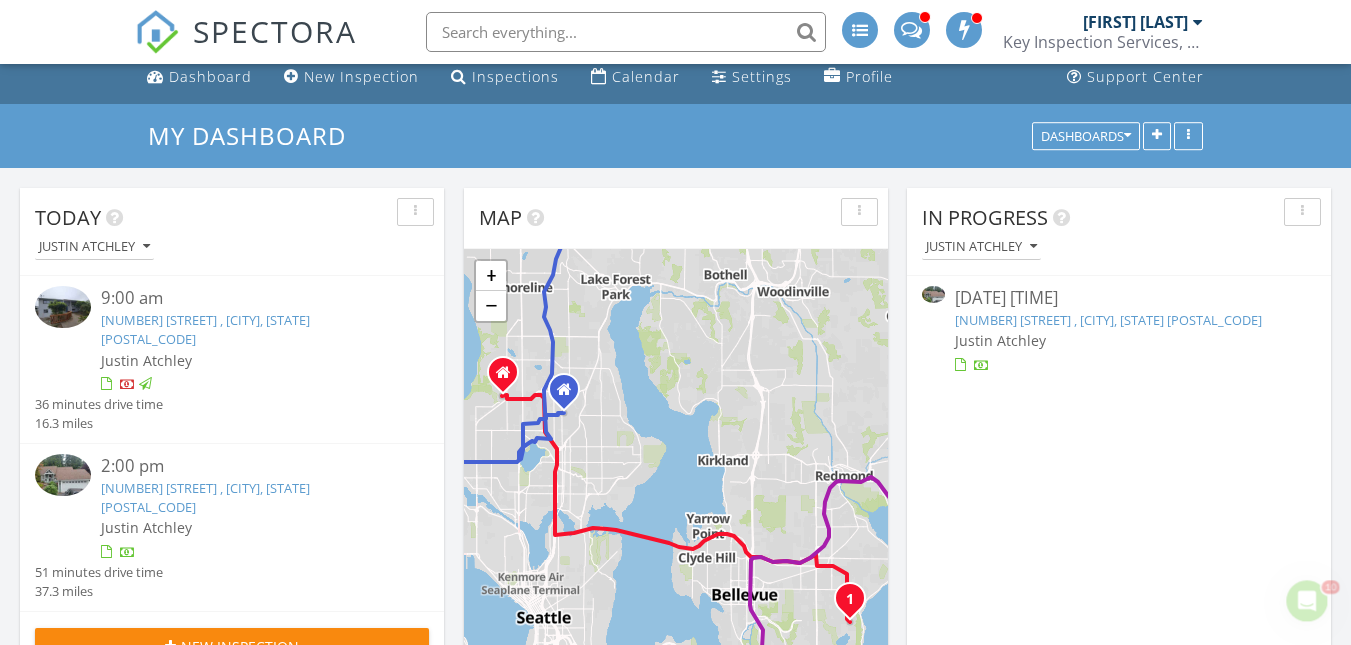 click on "[NUMBER] [STREET] , [CITY], [STATE] [POSTAL_CODE]" at bounding box center (205, 497) 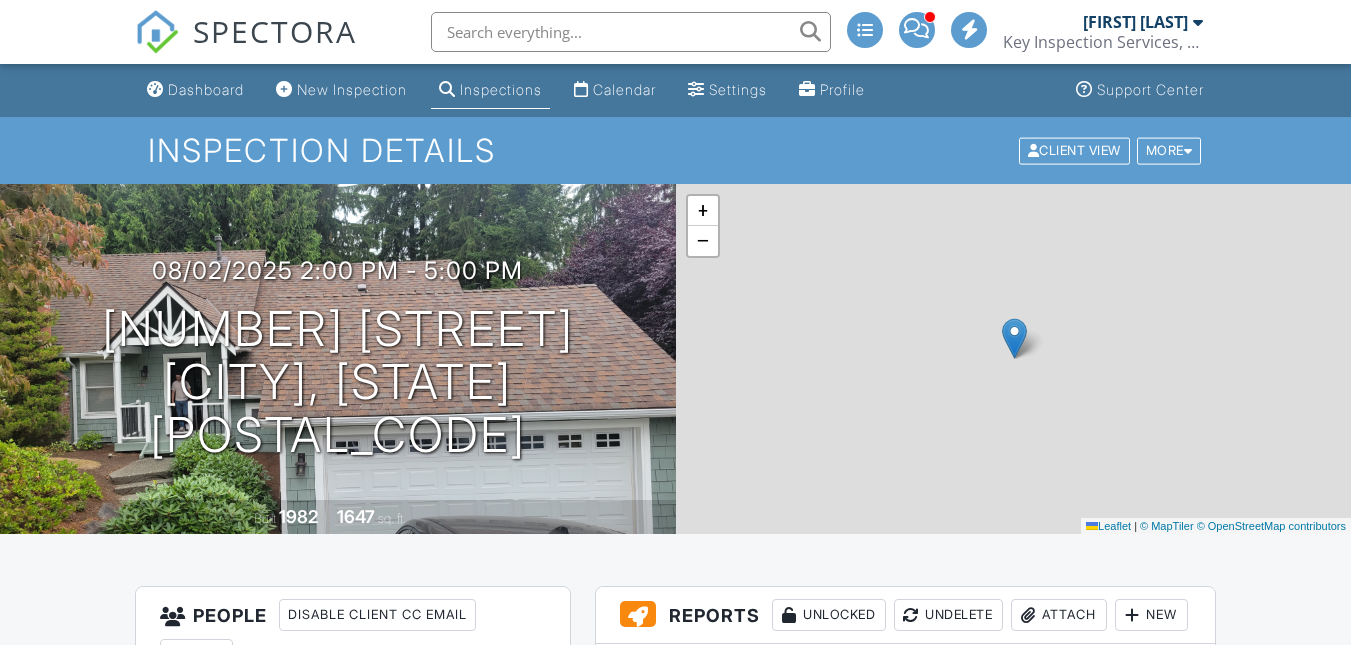 scroll, scrollTop: 0, scrollLeft: 0, axis: both 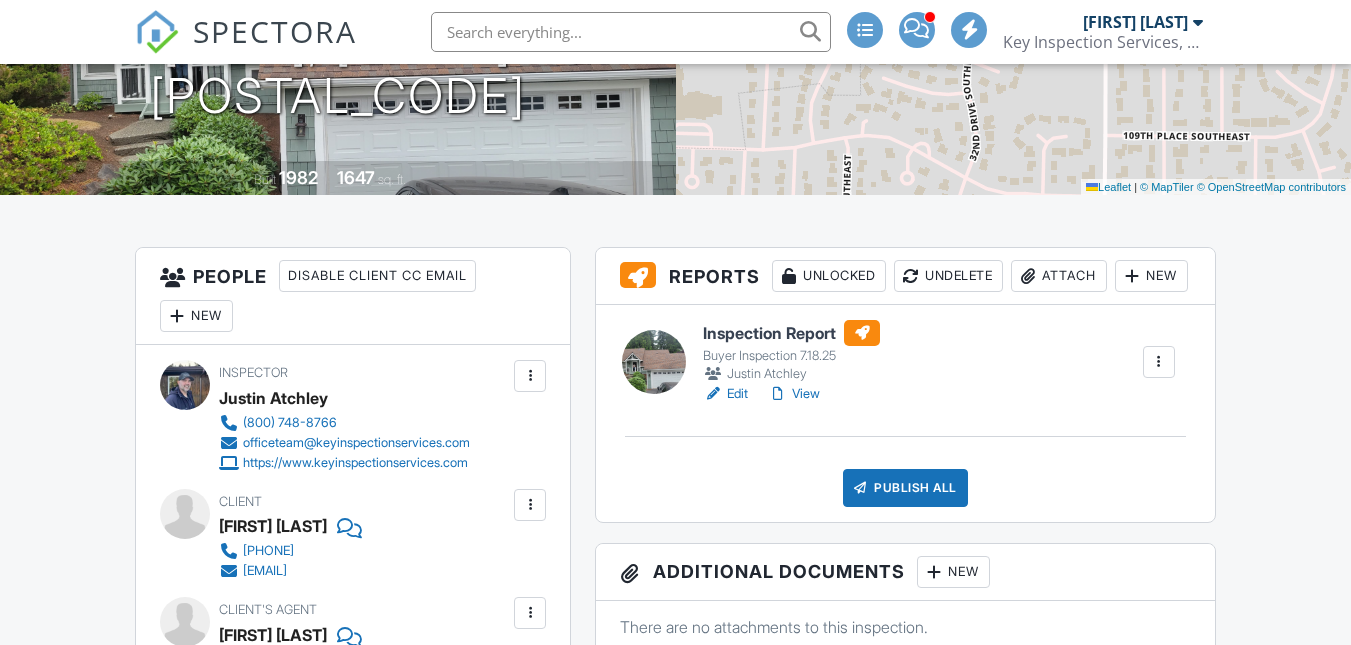 click on "View" at bounding box center [794, 394] 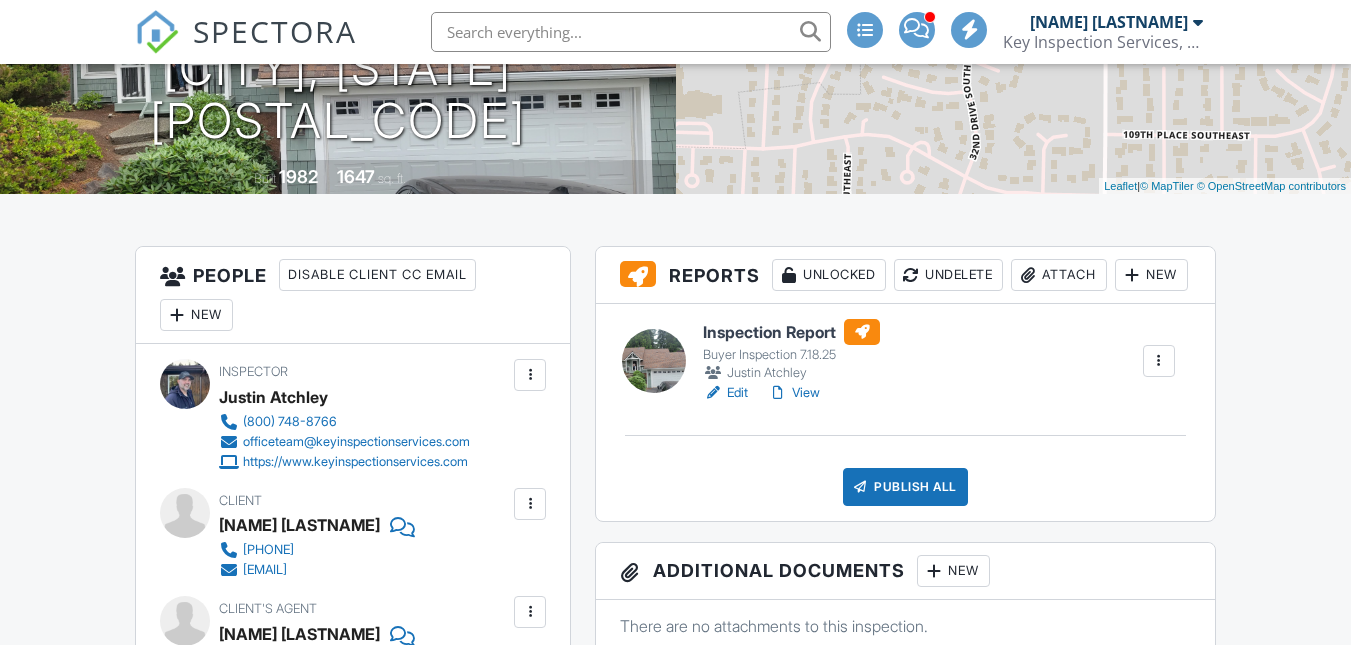 scroll, scrollTop: 340, scrollLeft: 0, axis: vertical 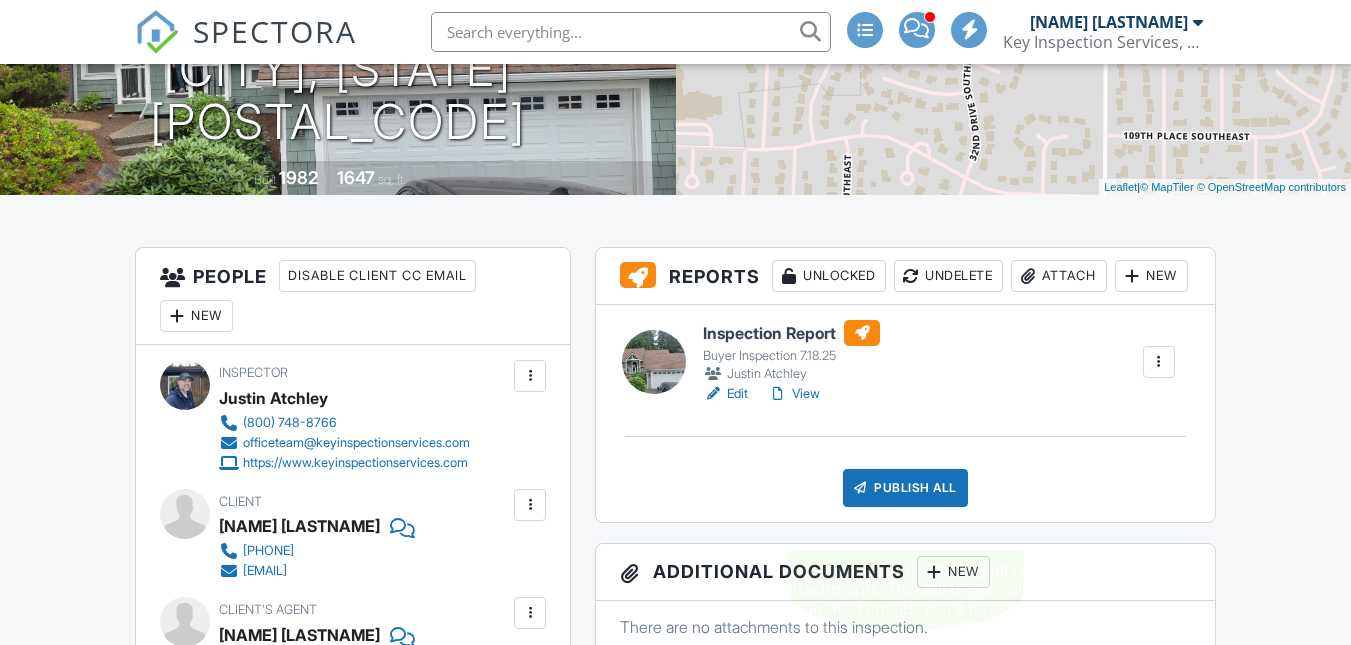 click on "Publish All" at bounding box center [905, 488] 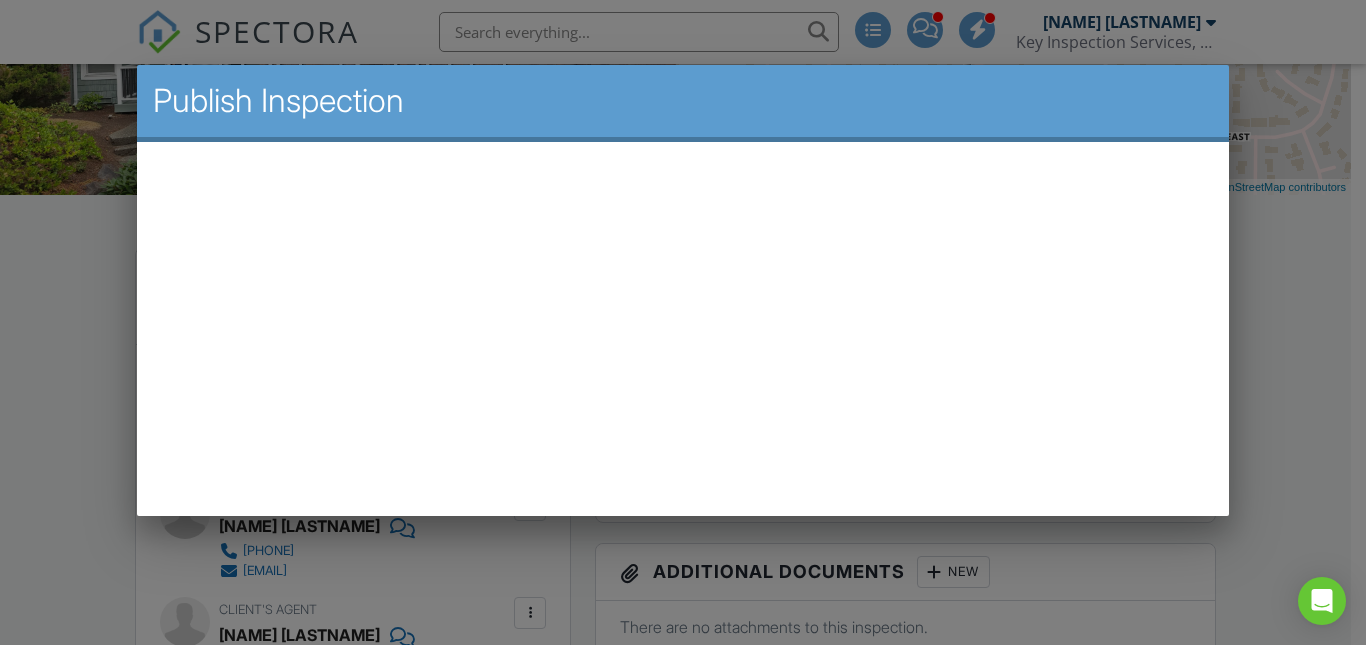 scroll, scrollTop: 0, scrollLeft: 0, axis: both 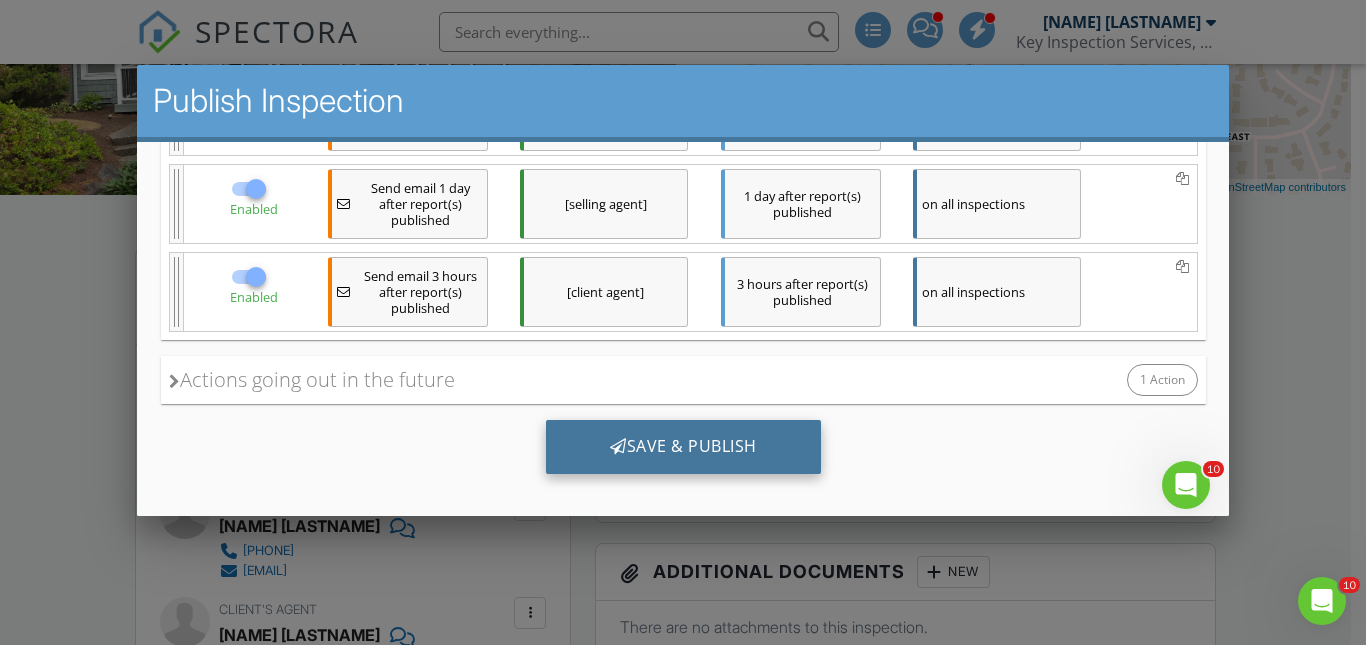 click on "Save & Publish" at bounding box center (682, 446) 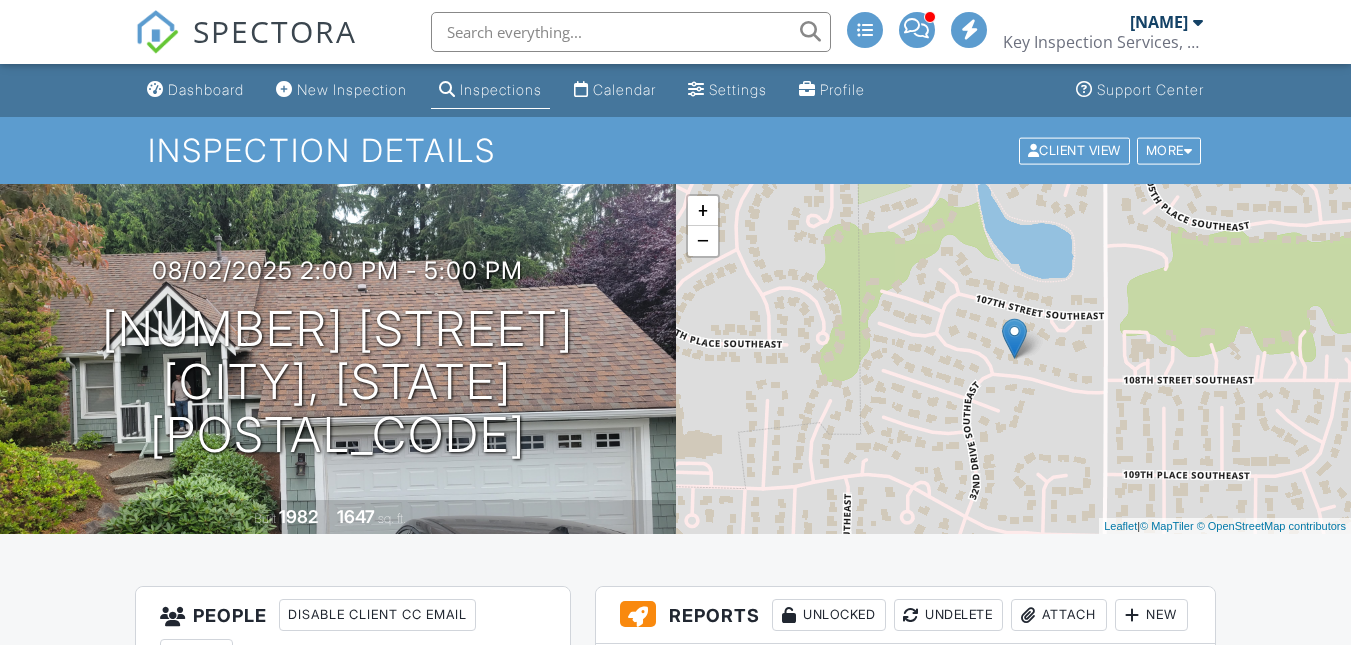 scroll, scrollTop: 0, scrollLeft: 0, axis: both 